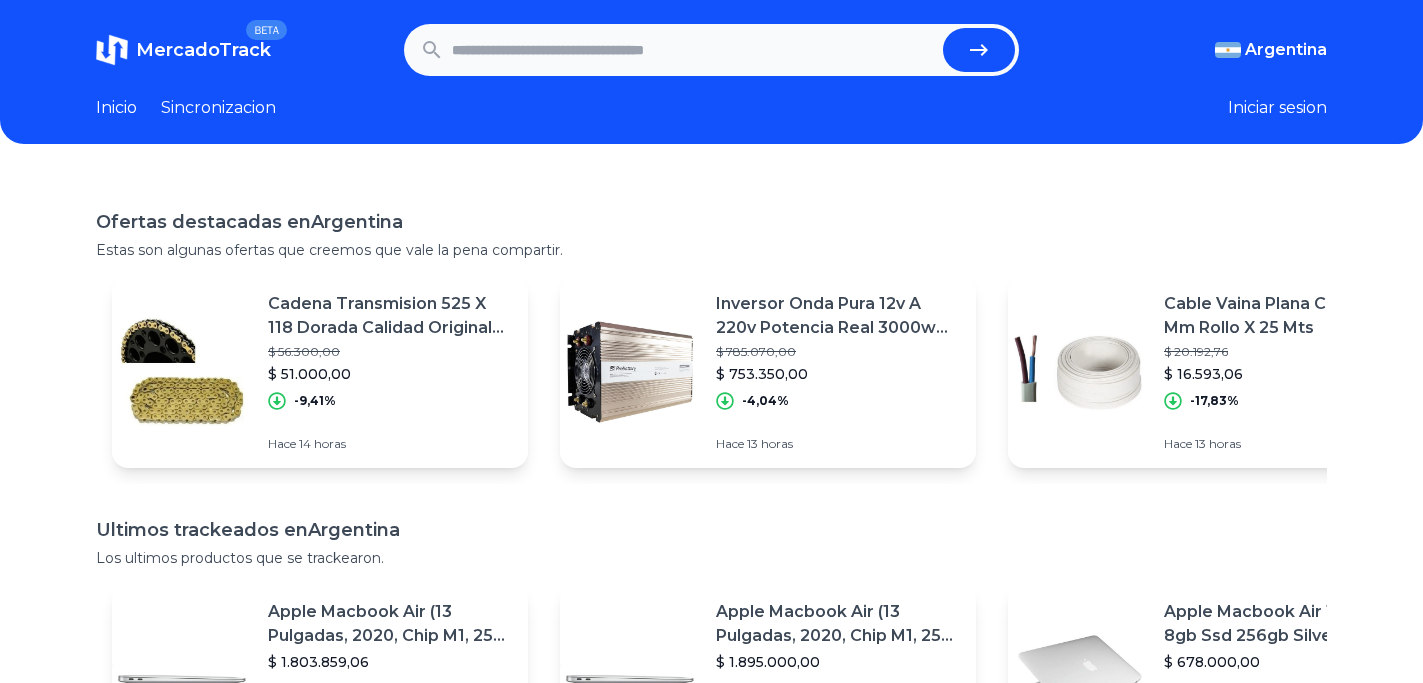 scroll, scrollTop: 0, scrollLeft: 0, axis: both 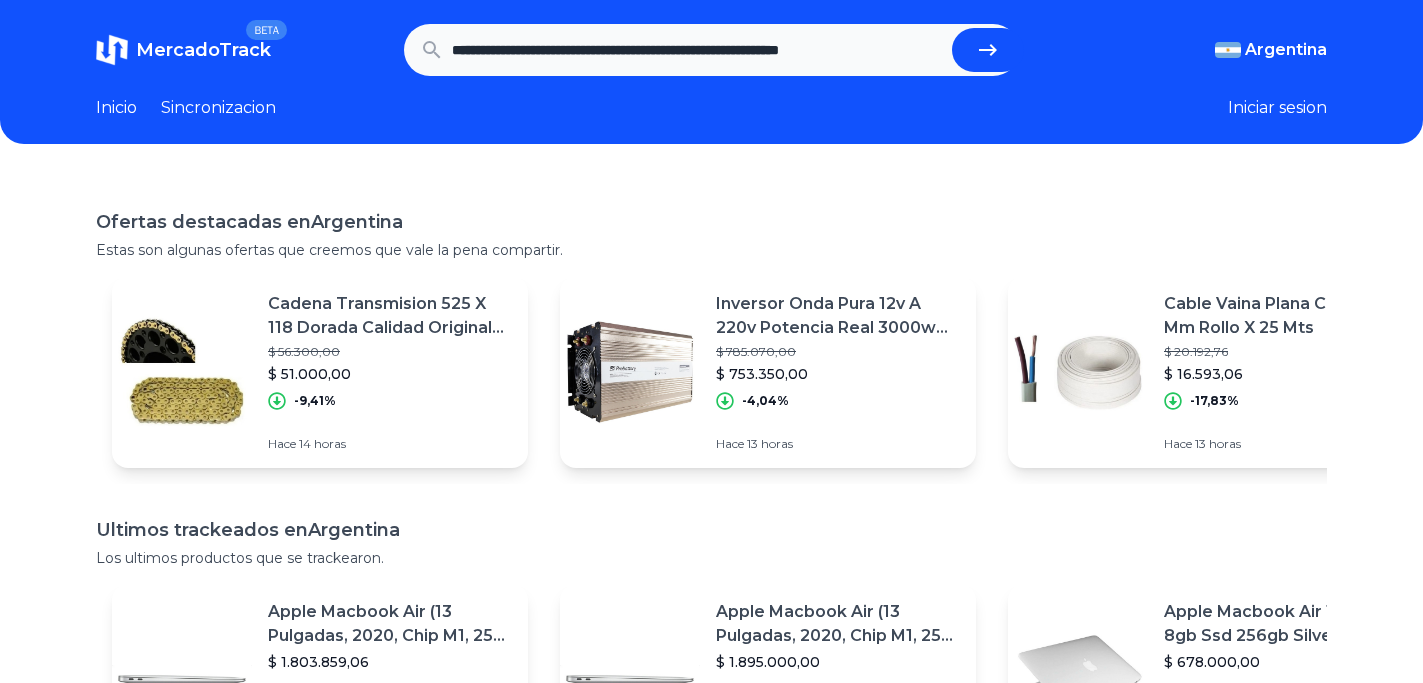 type on "**********" 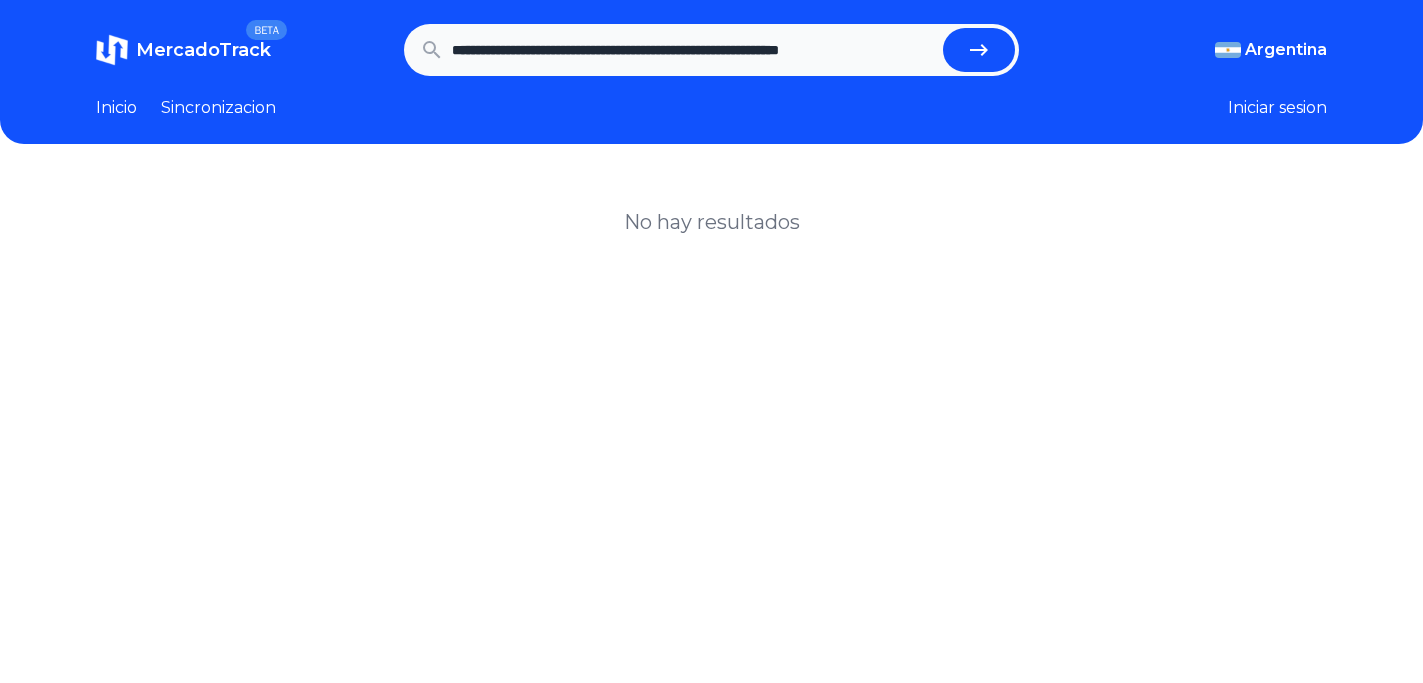 scroll, scrollTop: 0, scrollLeft: 0, axis: both 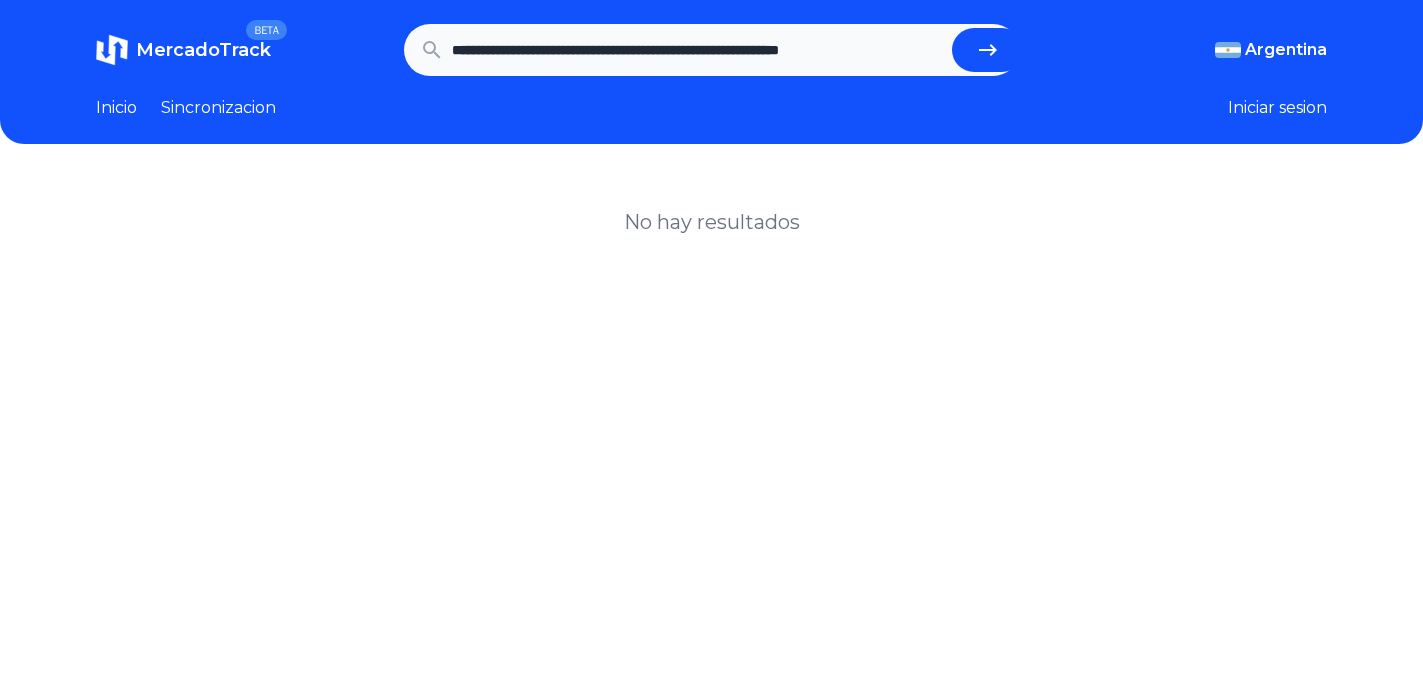 drag, startPoint x: 809, startPoint y: 47, endPoint x: 999, endPoint y: 51, distance: 190.0421 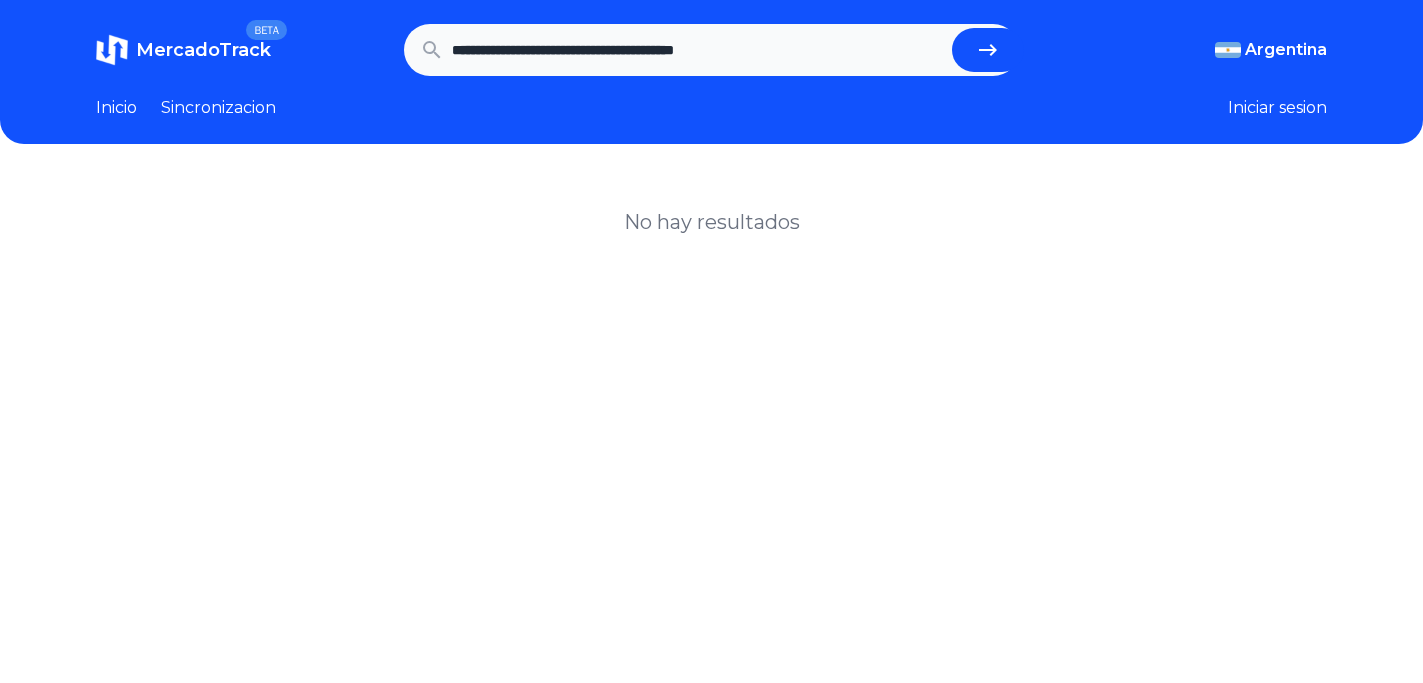 scroll, scrollTop: 0, scrollLeft: 0, axis: both 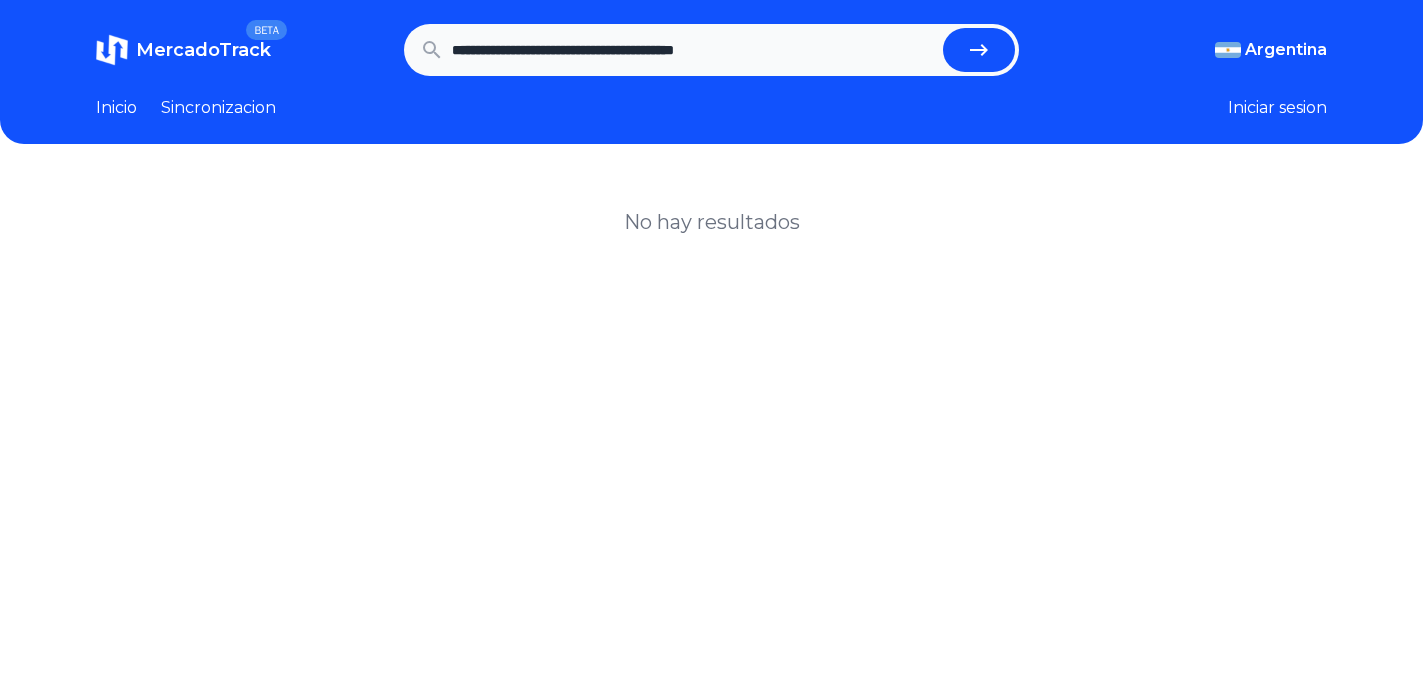 drag, startPoint x: 823, startPoint y: 49, endPoint x: 681, endPoint y: 56, distance: 142.17242 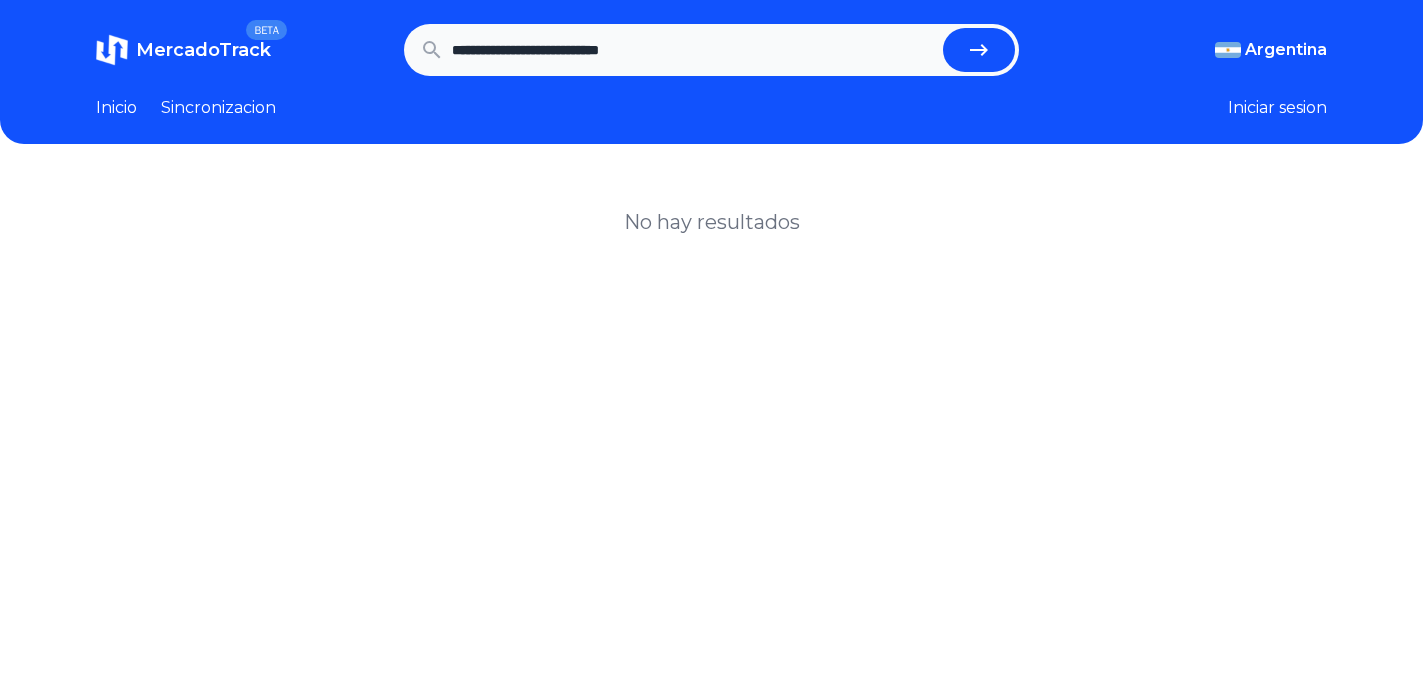 type on "**********" 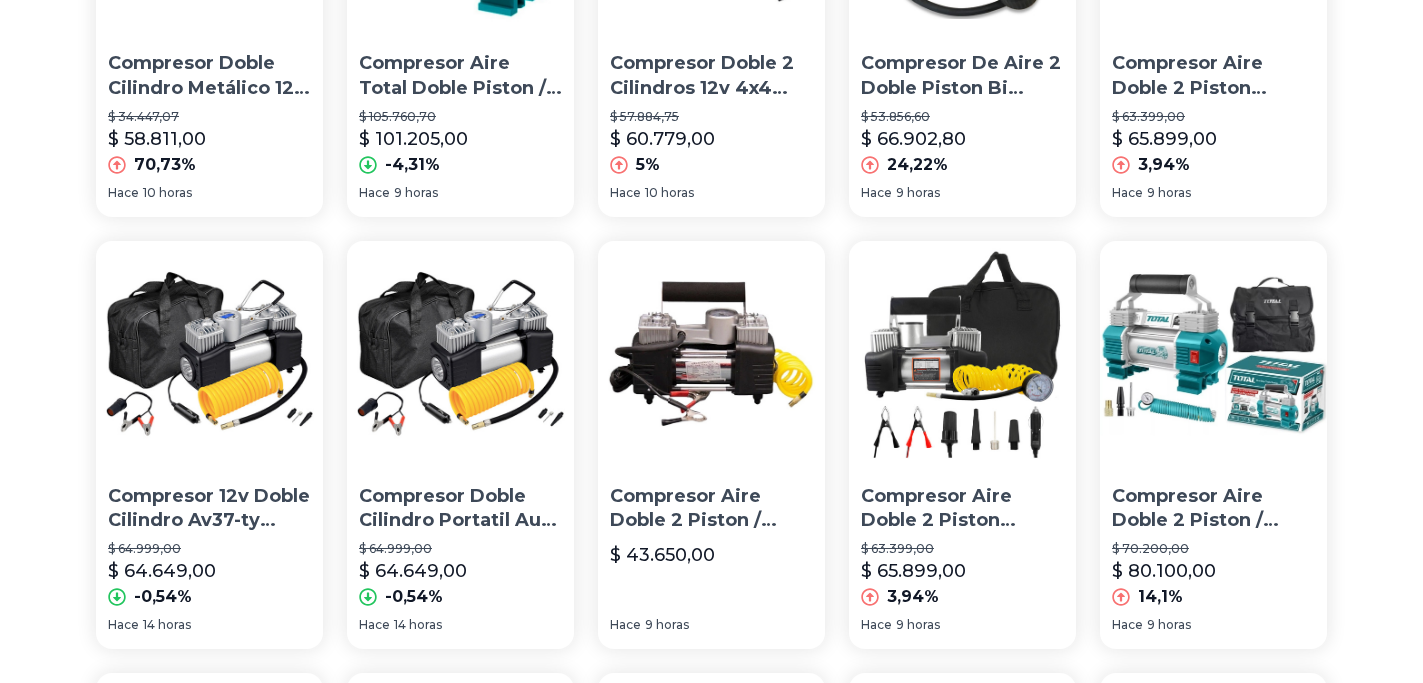 scroll, scrollTop: 500, scrollLeft: 0, axis: vertical 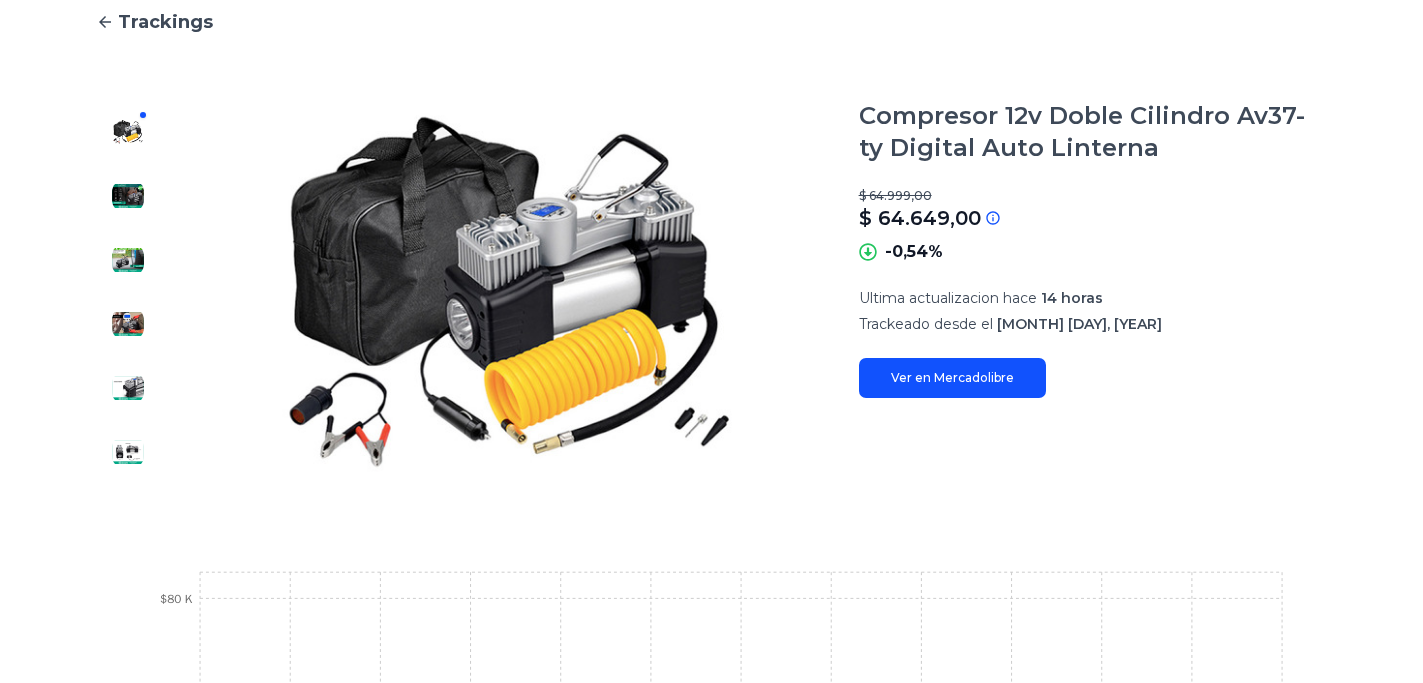 click on "Ver en Mercadolibre" at bounding box center (952, 378) 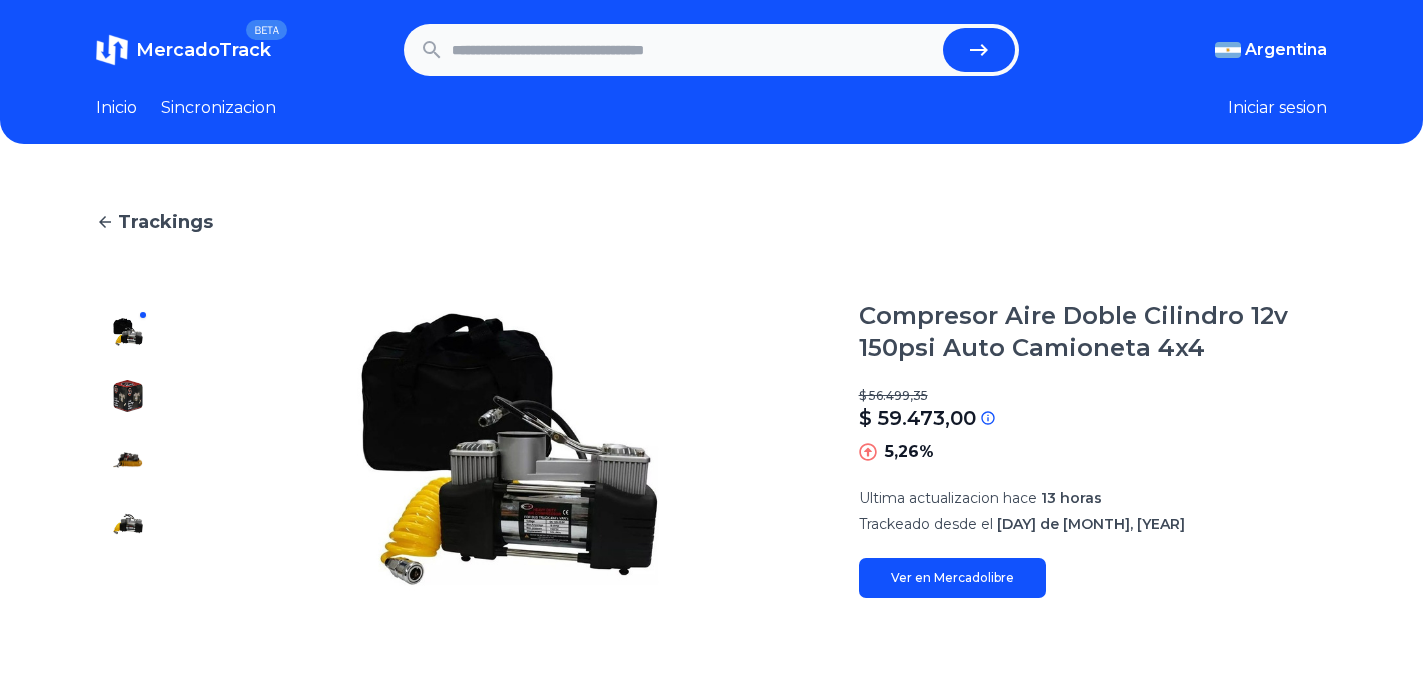 scroll, scrollTop: 0, scrollLeft: 0, axis: both 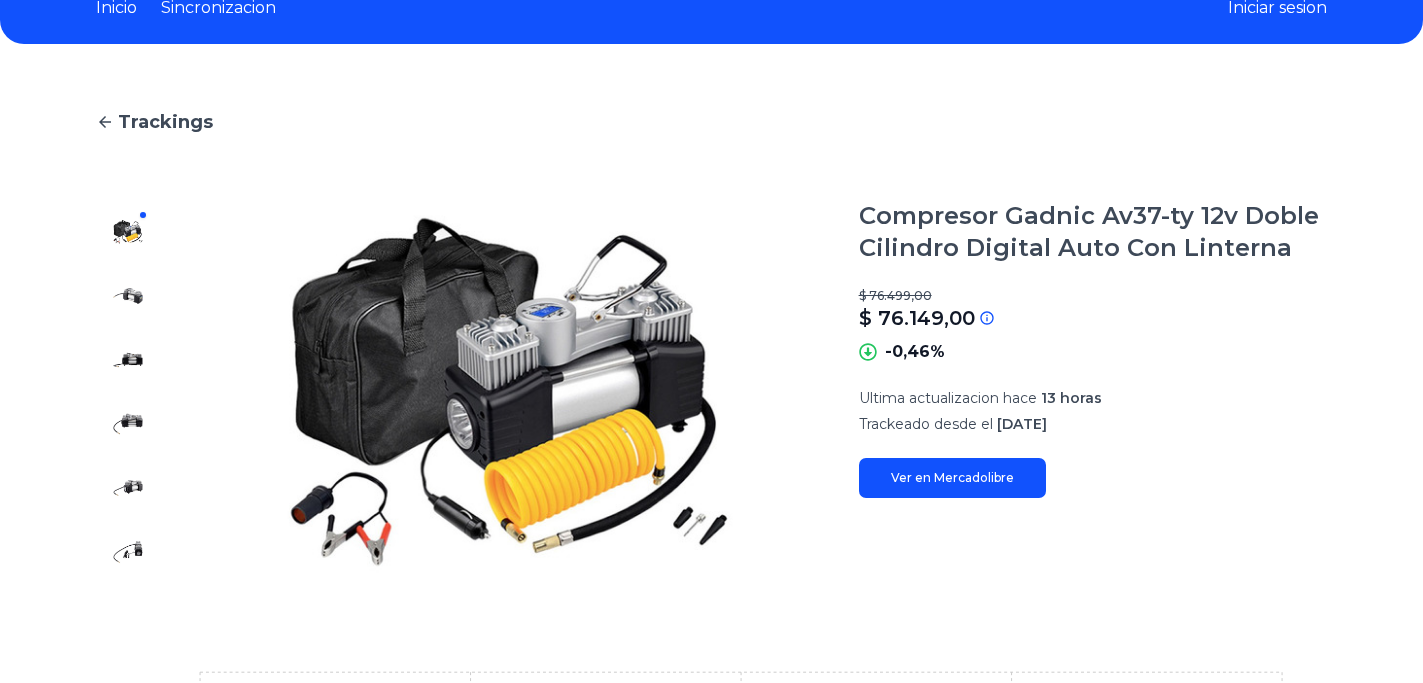 click on "Ver en Mercadolibre" at bounding box center (952, 478) 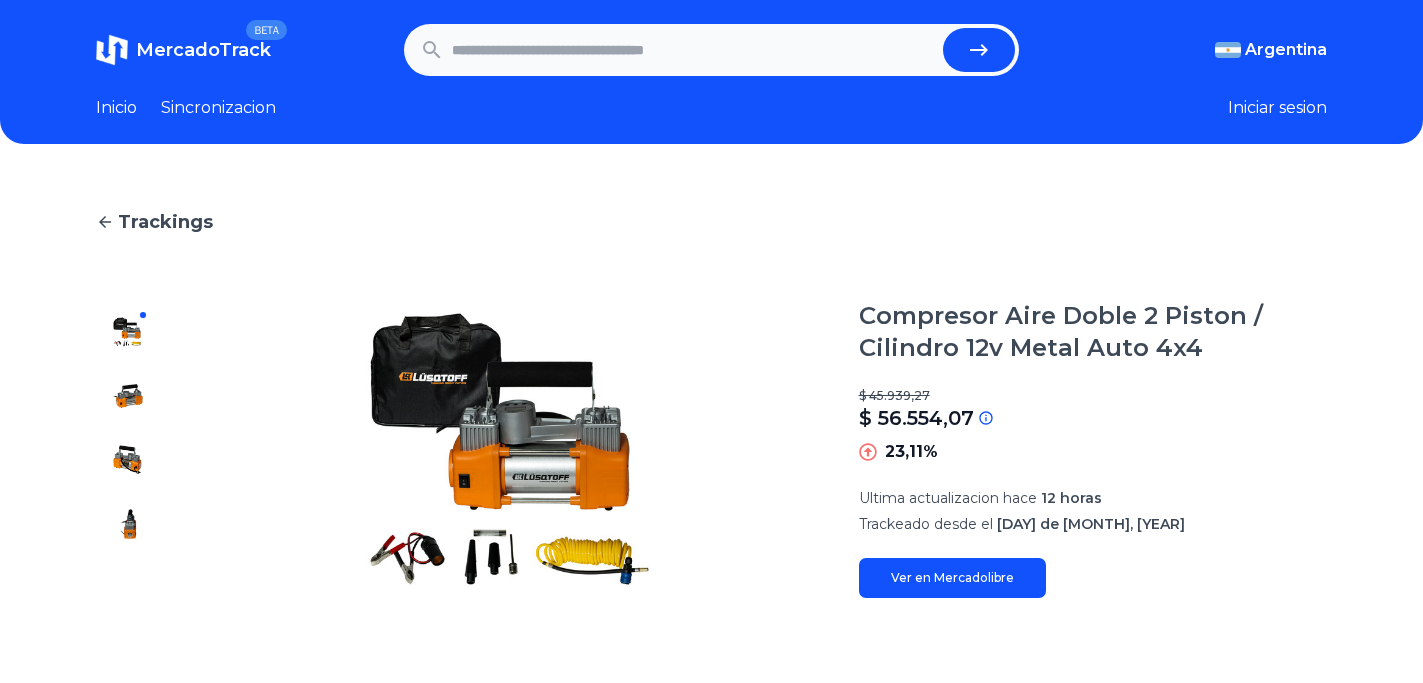 scroll, scrollTop: 0, scrollLeft: 0, axis: both 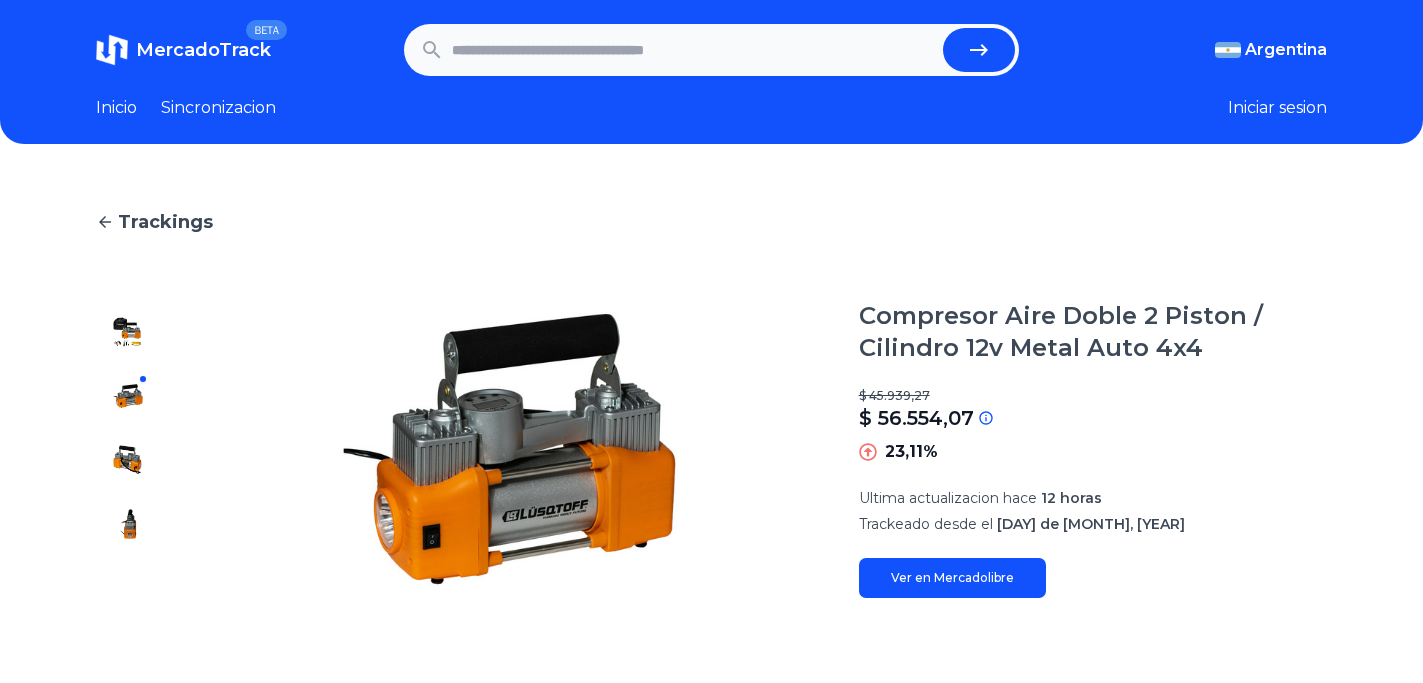click at bounding box center [128, 332] 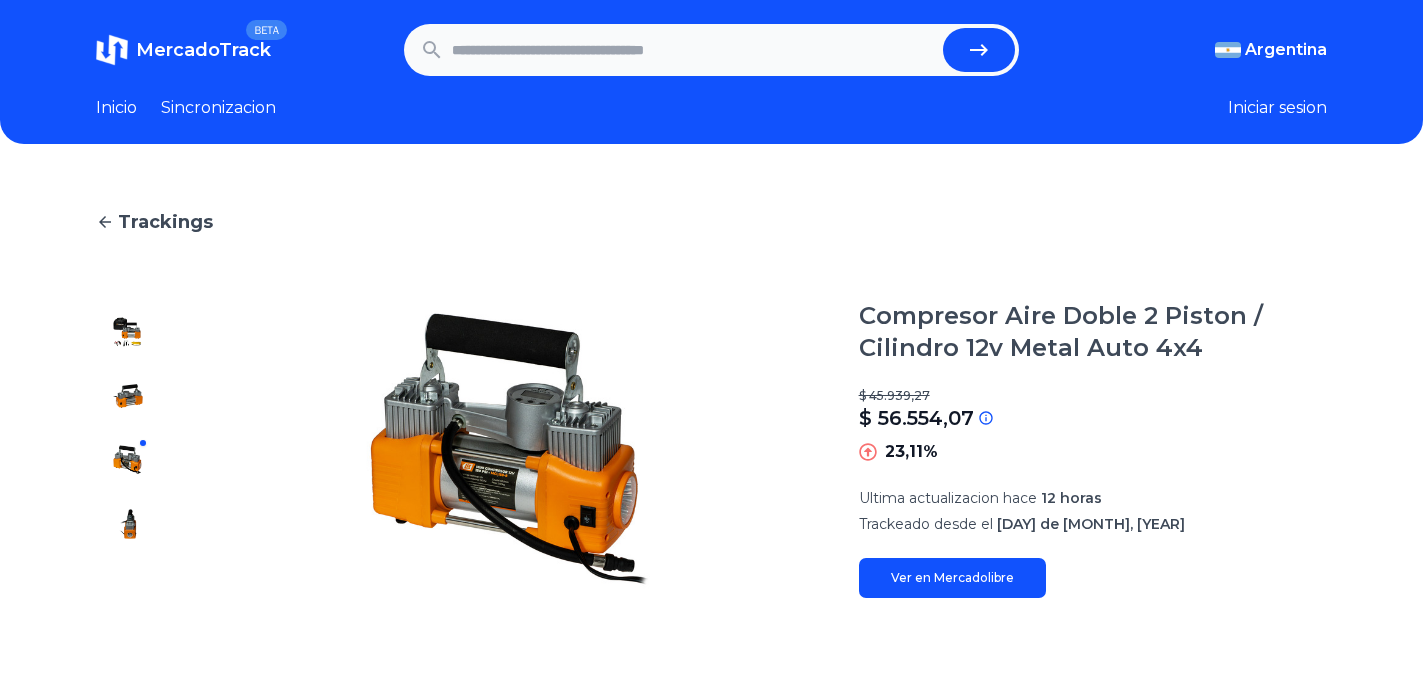 click at bounding box center (128, 332) 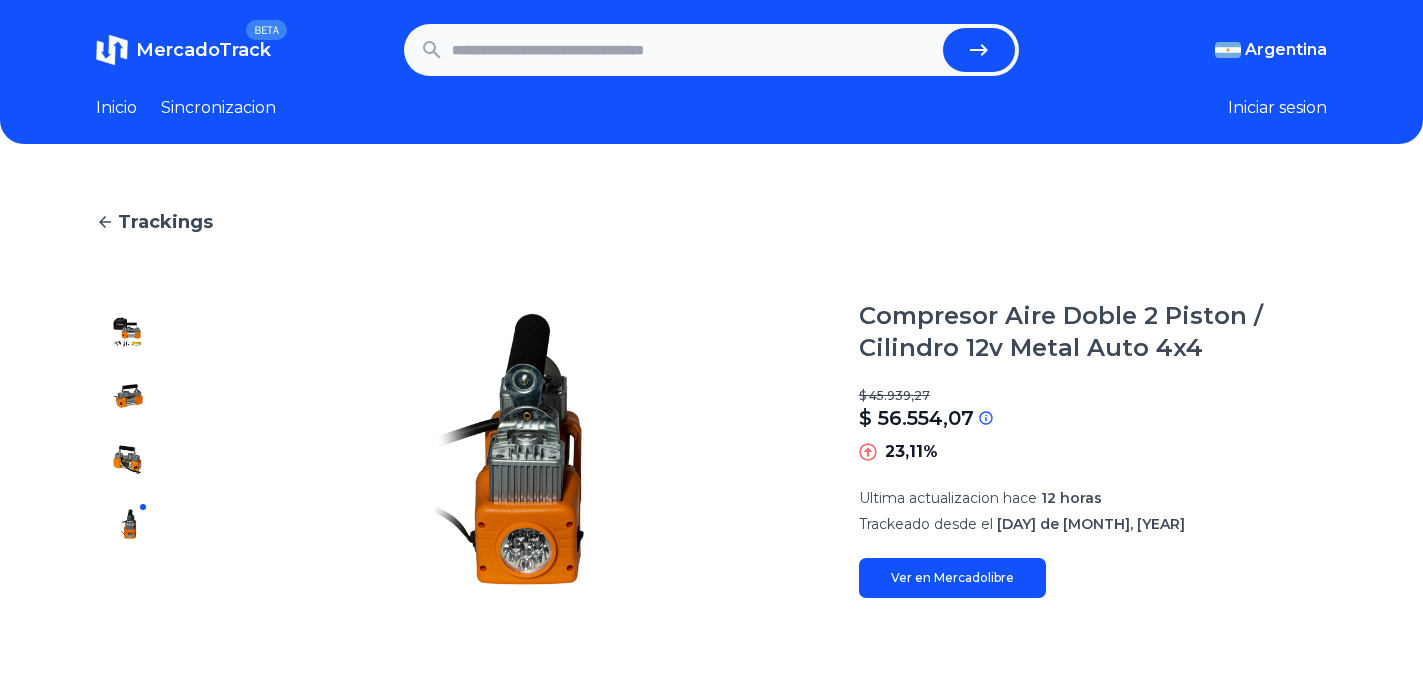 click on "Ver en Mercadolibre" at bounding box center (952, 578) 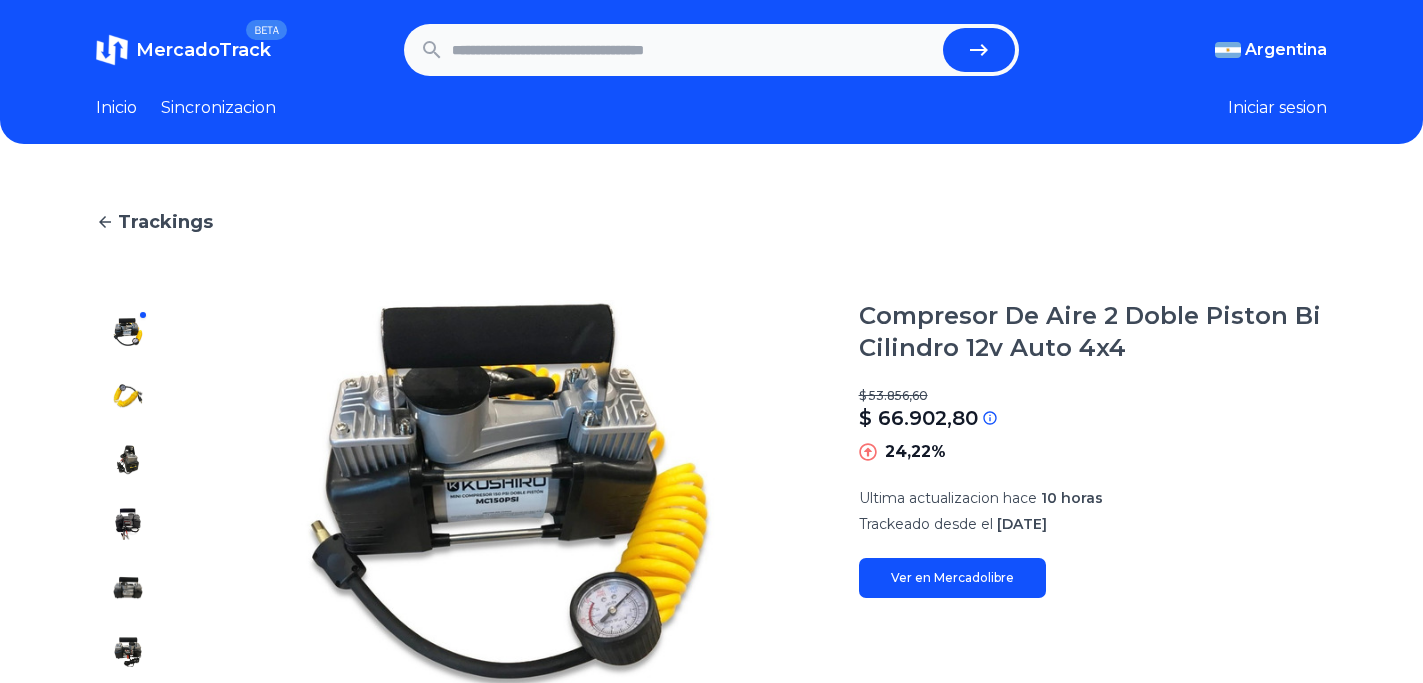 scroll, scrollTop: 0, scrollLeft: 0, axis: both 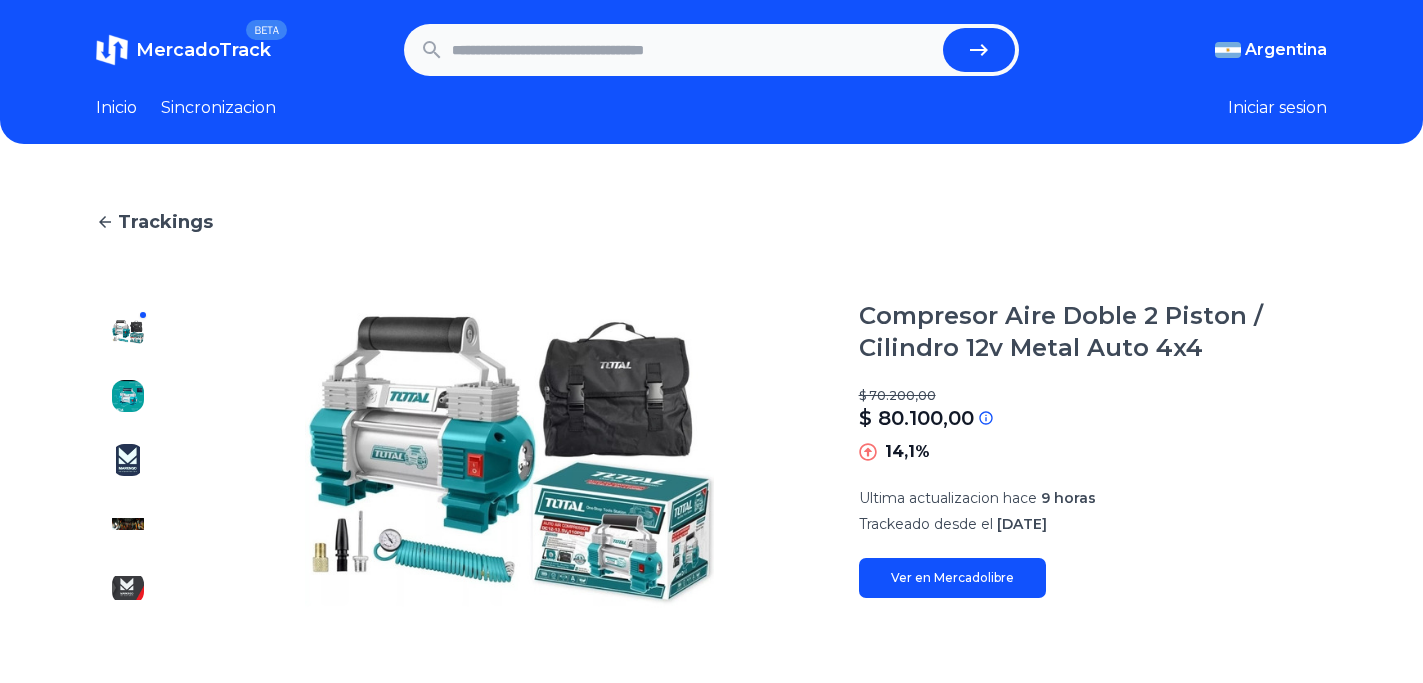 click on "Ver en Mercadolibre" at bounding box center [952, 578] 